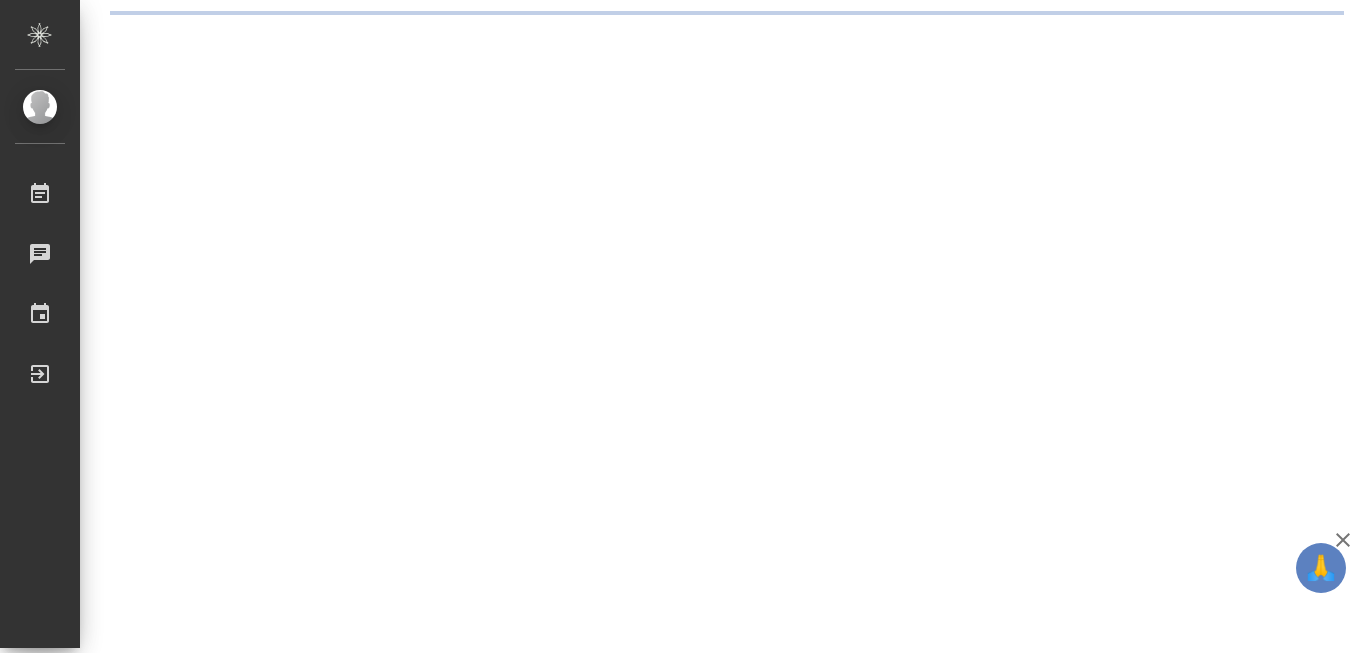 scroll, scrollTop: 0, scrollLeft: 0, axis: both 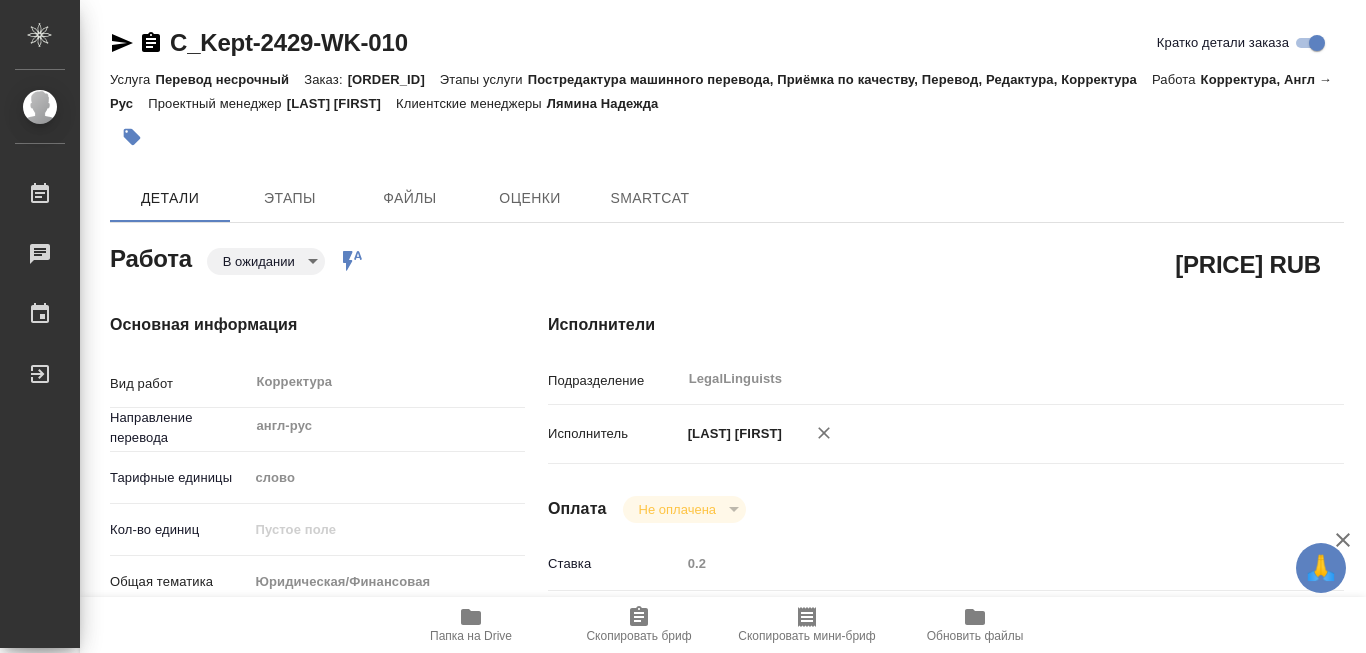 type on "x" 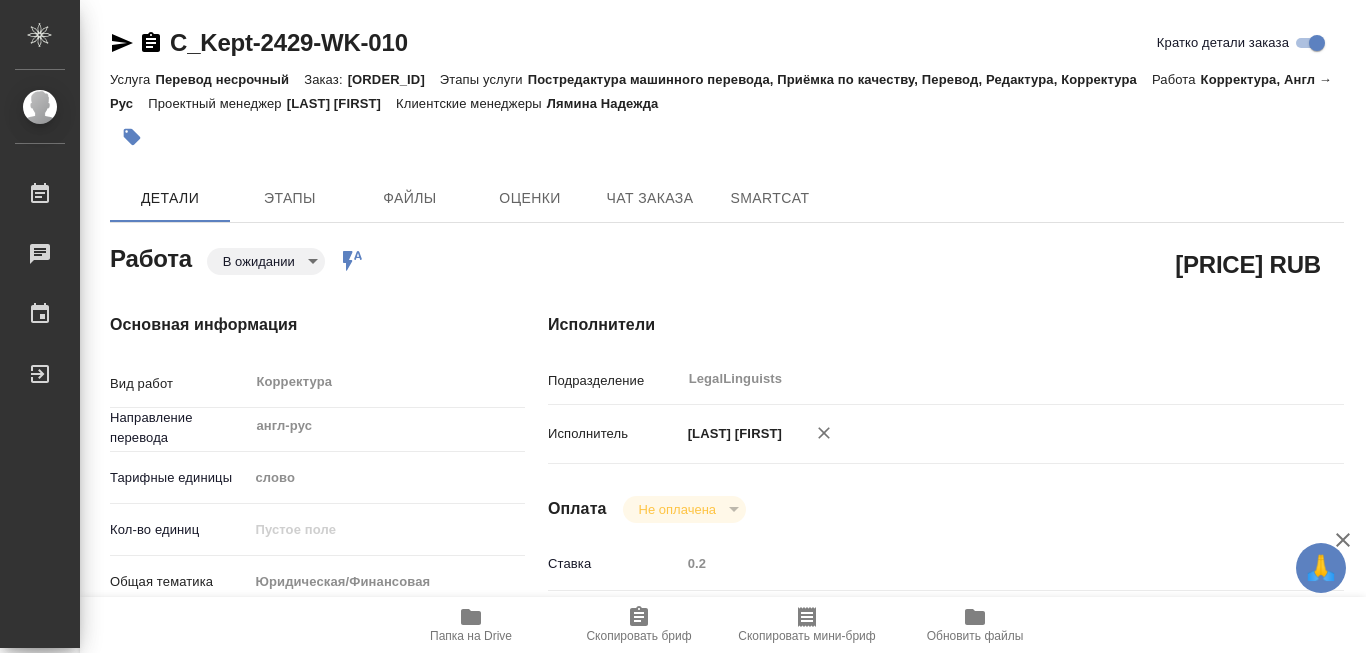 type on "x" 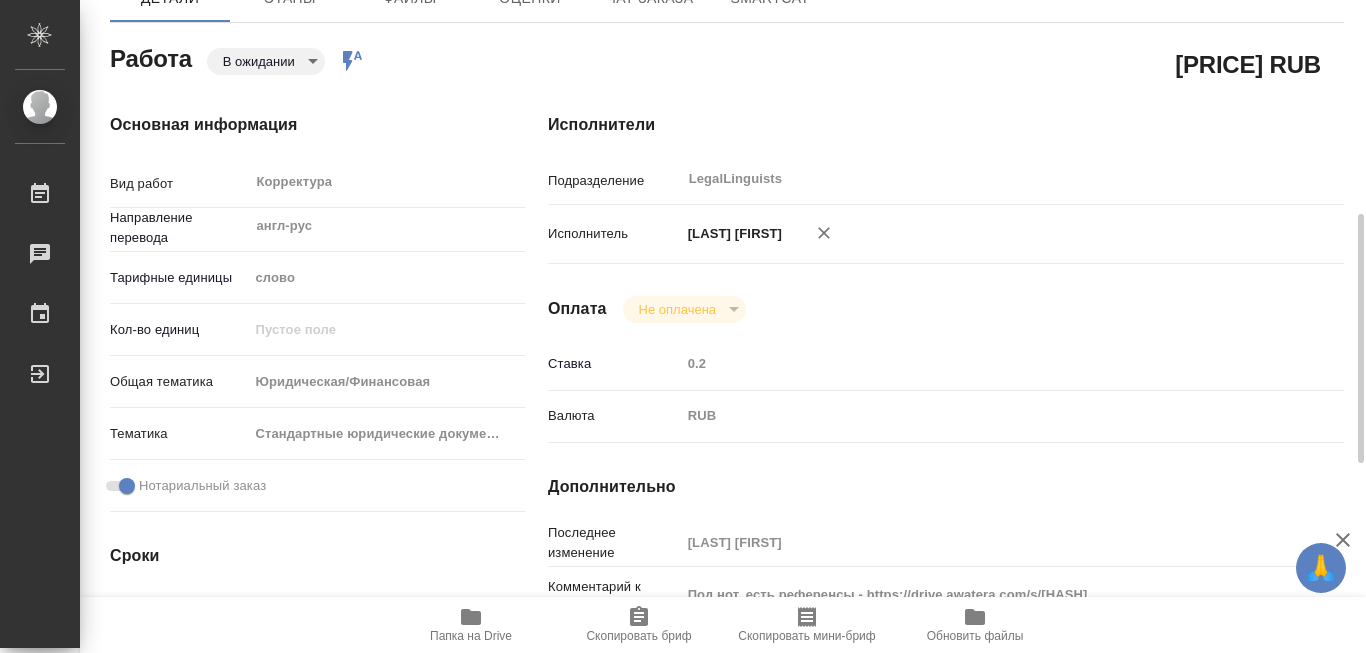 scroll, scrollTop: 400, scrollLeft: 0, axis: vertical 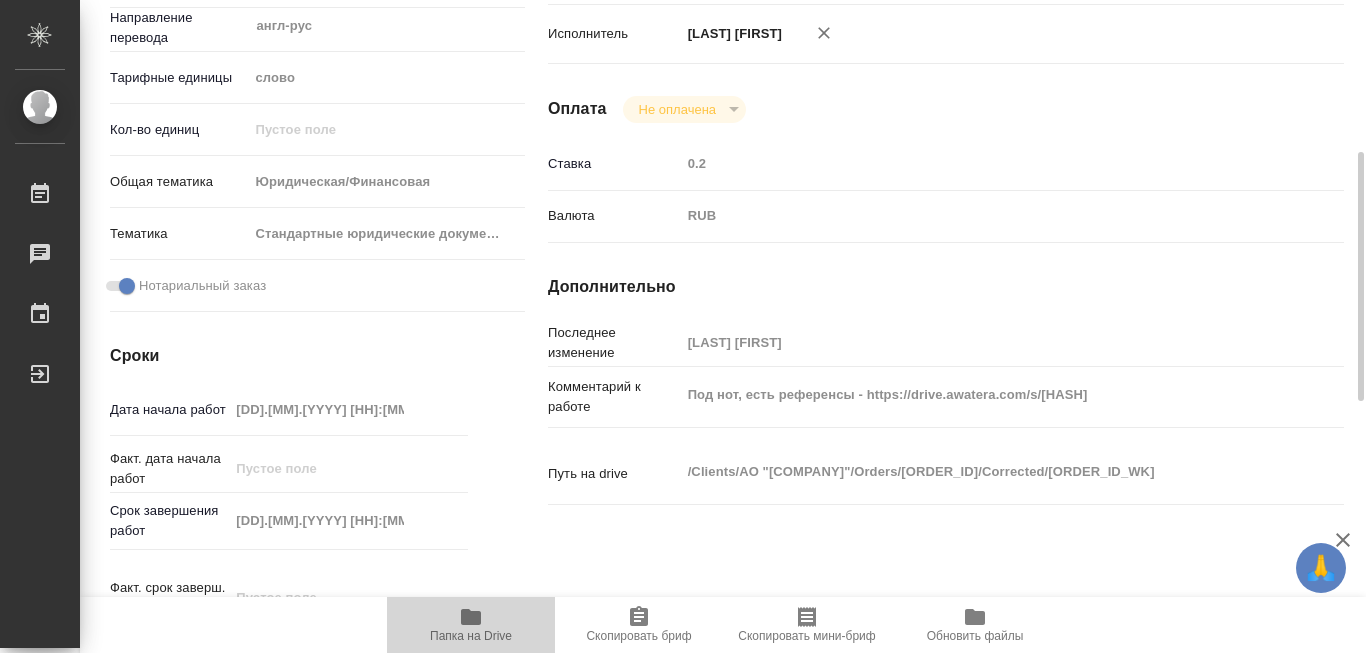 click 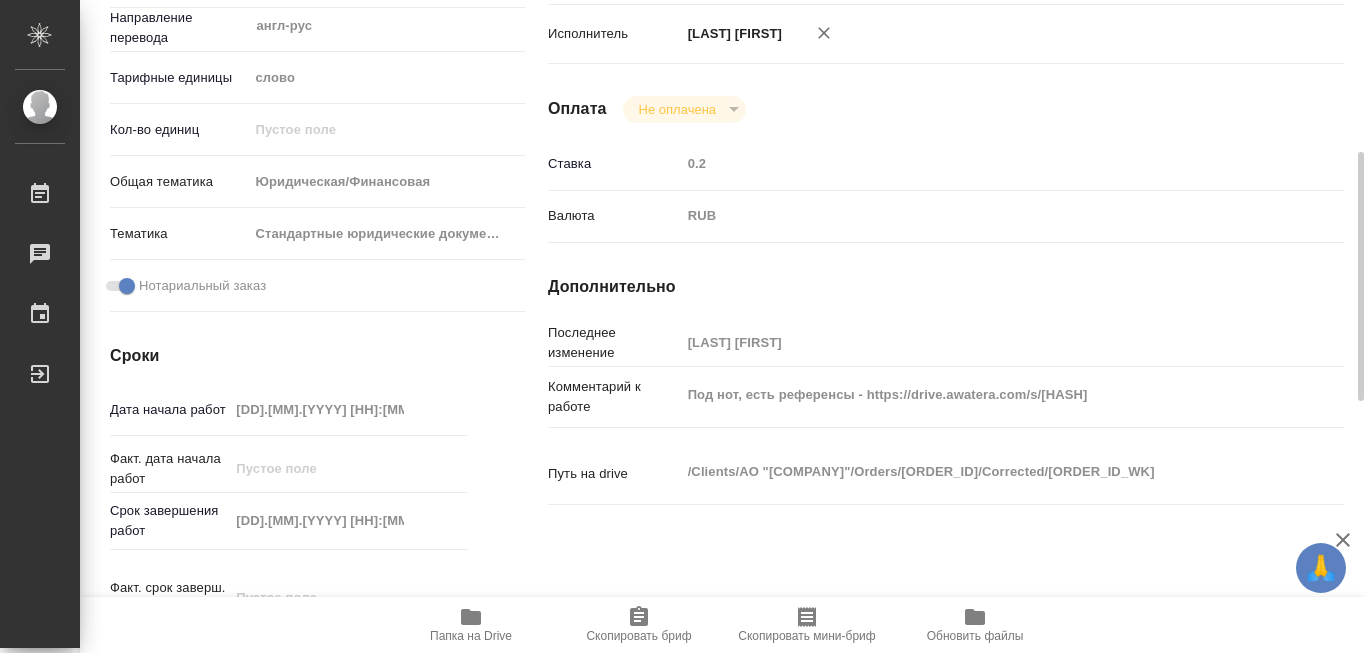 click 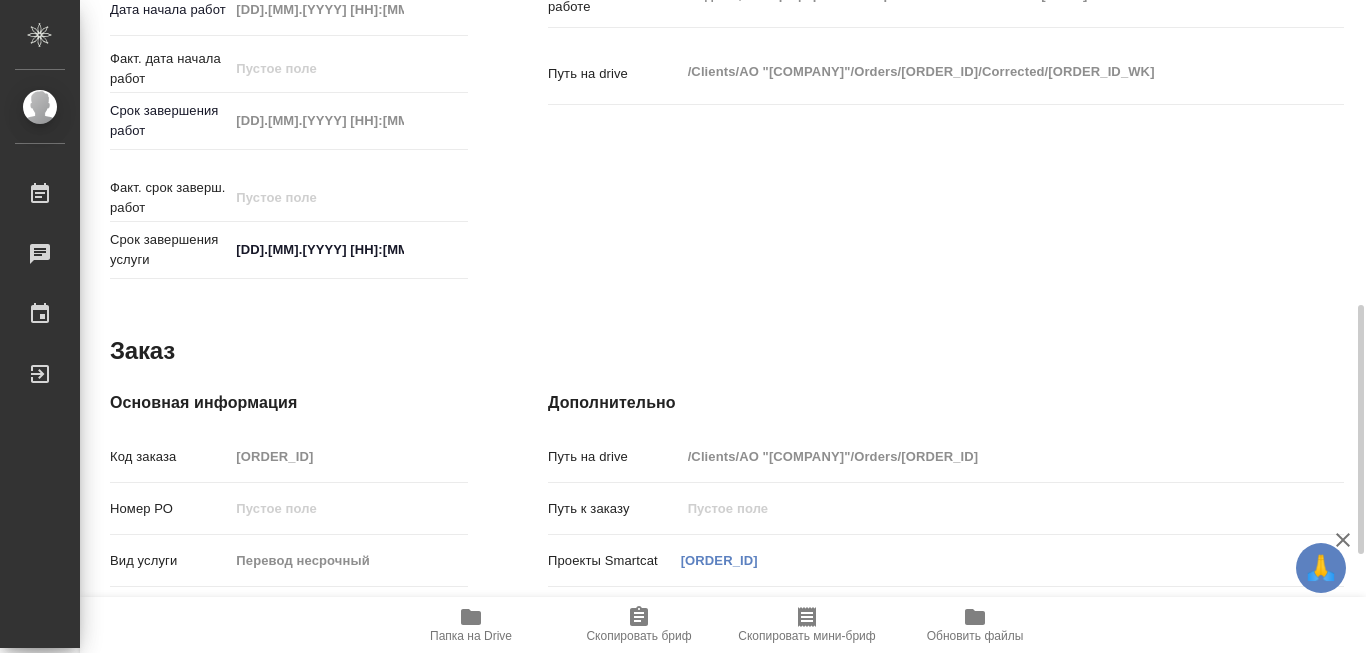 scroll, scrollTop: 1000, scrollLeft: 0, axis: vertical 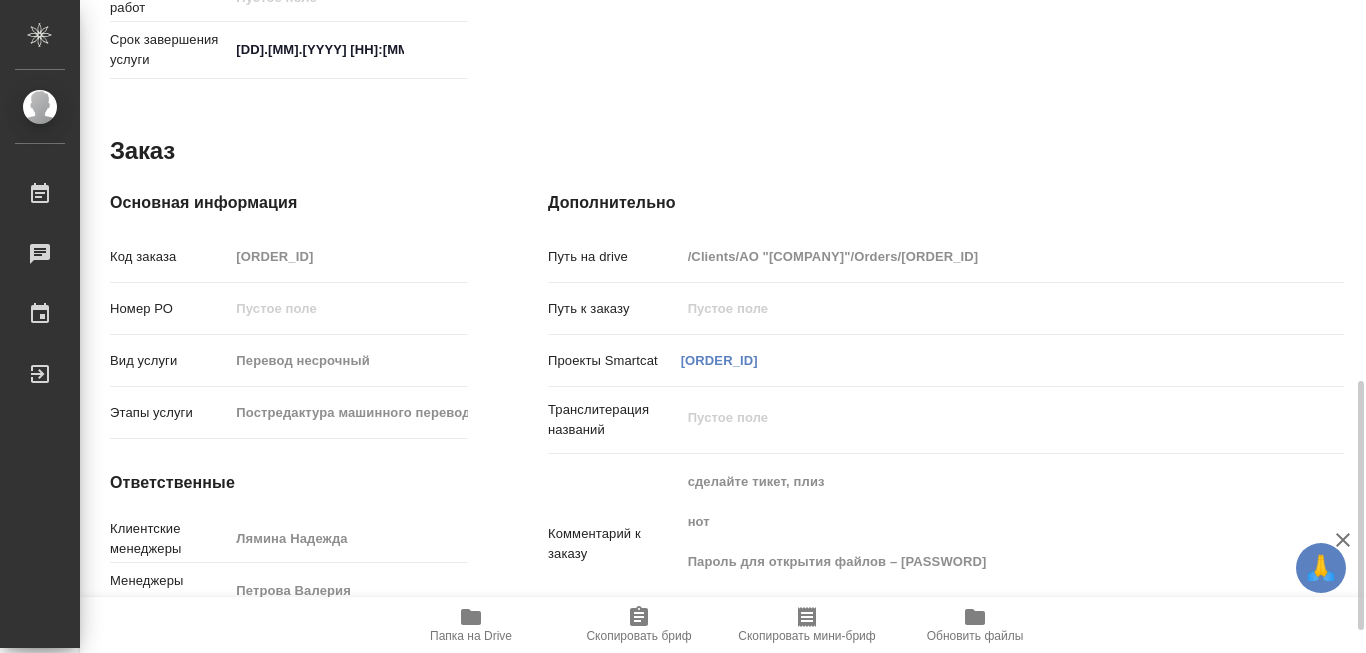 drag, startPoint x: 903, startPoint y: 549, endPoint x: 964, endPoint y: 549, distance: 61 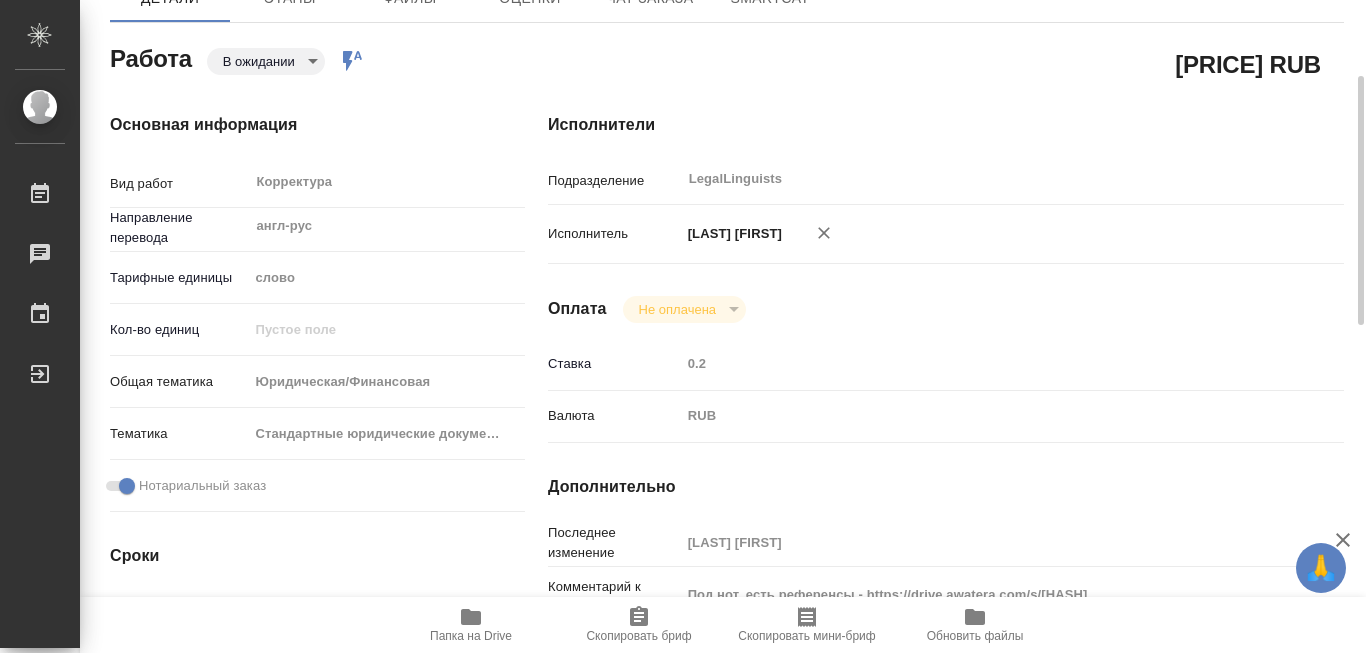 scroll, scrollTop: 0, scrollLeft: 0, axis: both 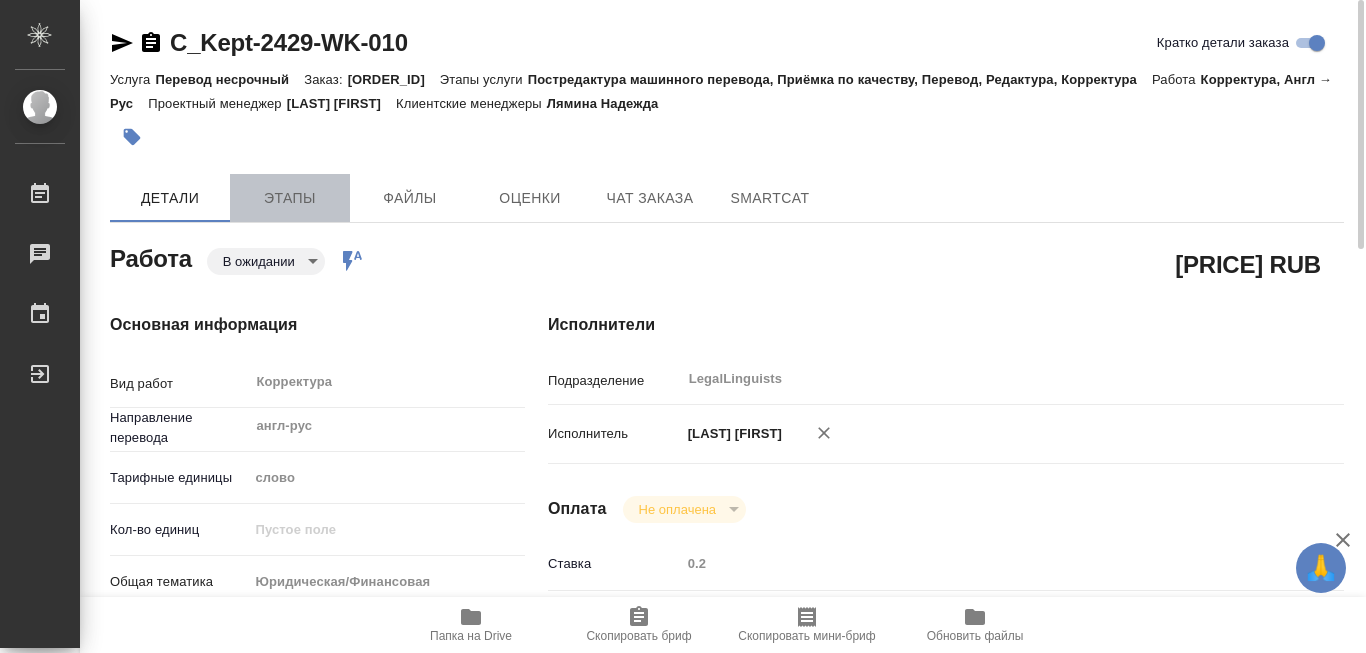 click on "Этапы" at bounding box center [290, 198] 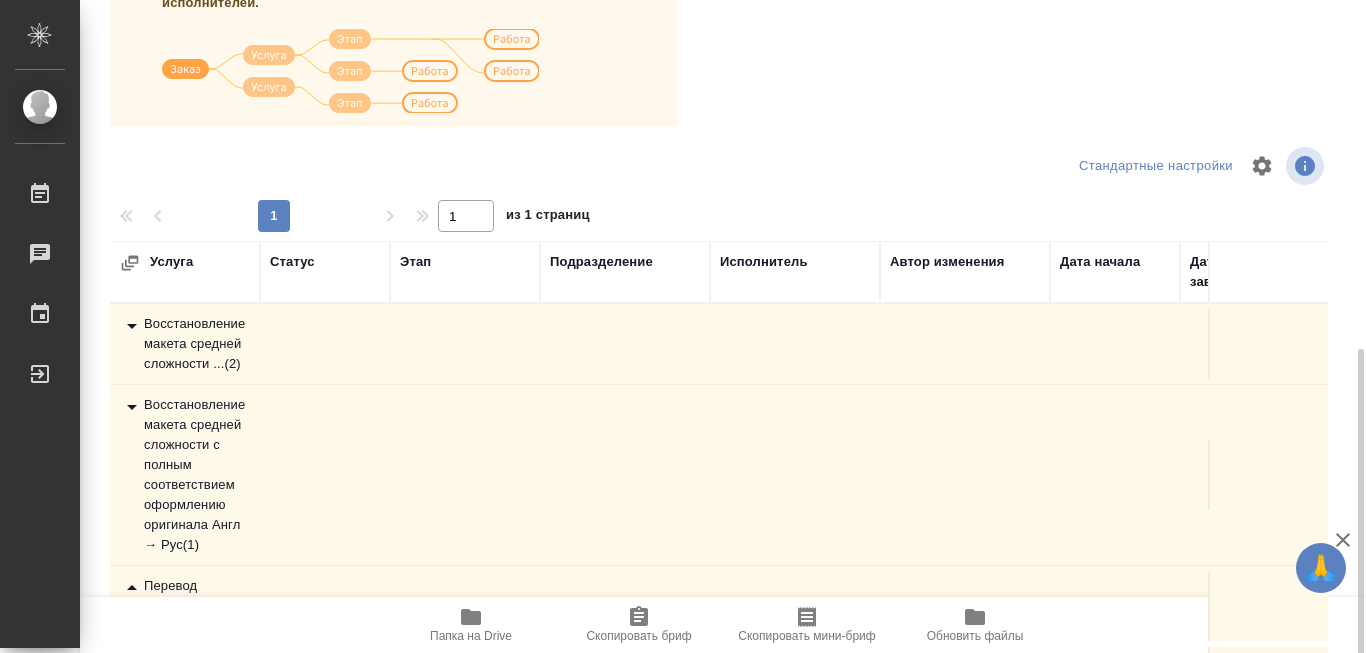 scroll, scrollTop: 400, scrollLeft: 0, axis: vertical 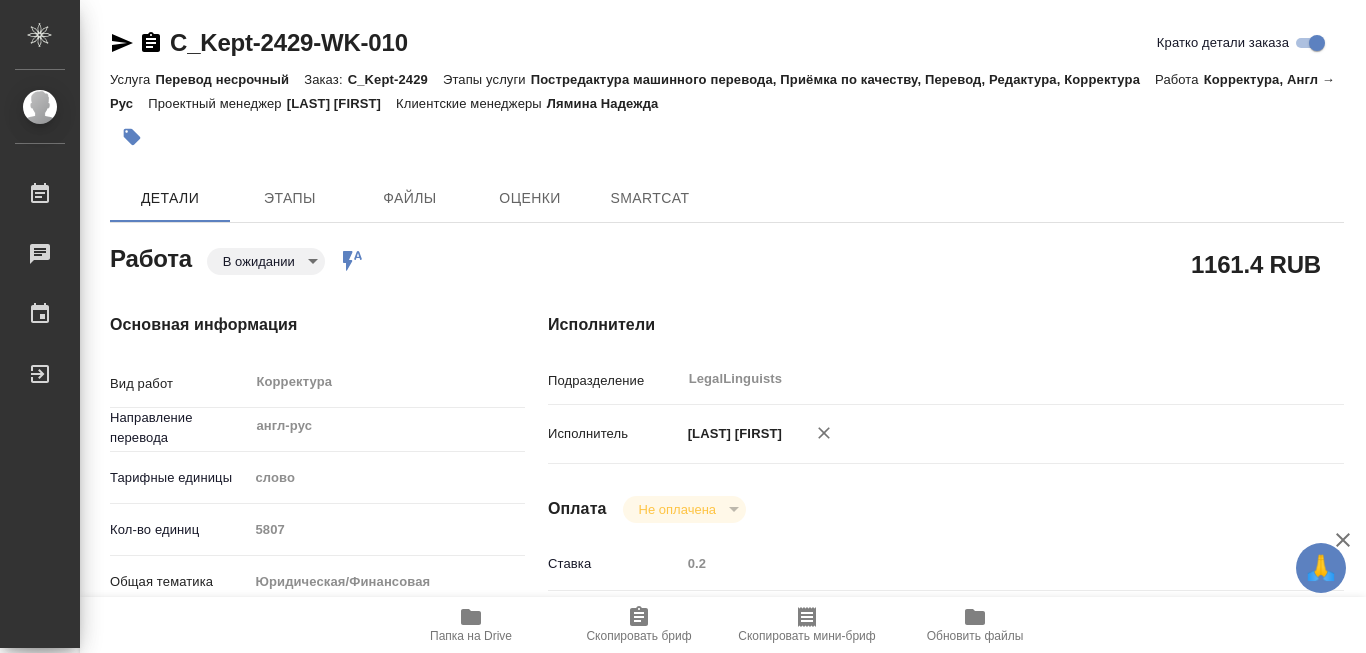 type on "x" 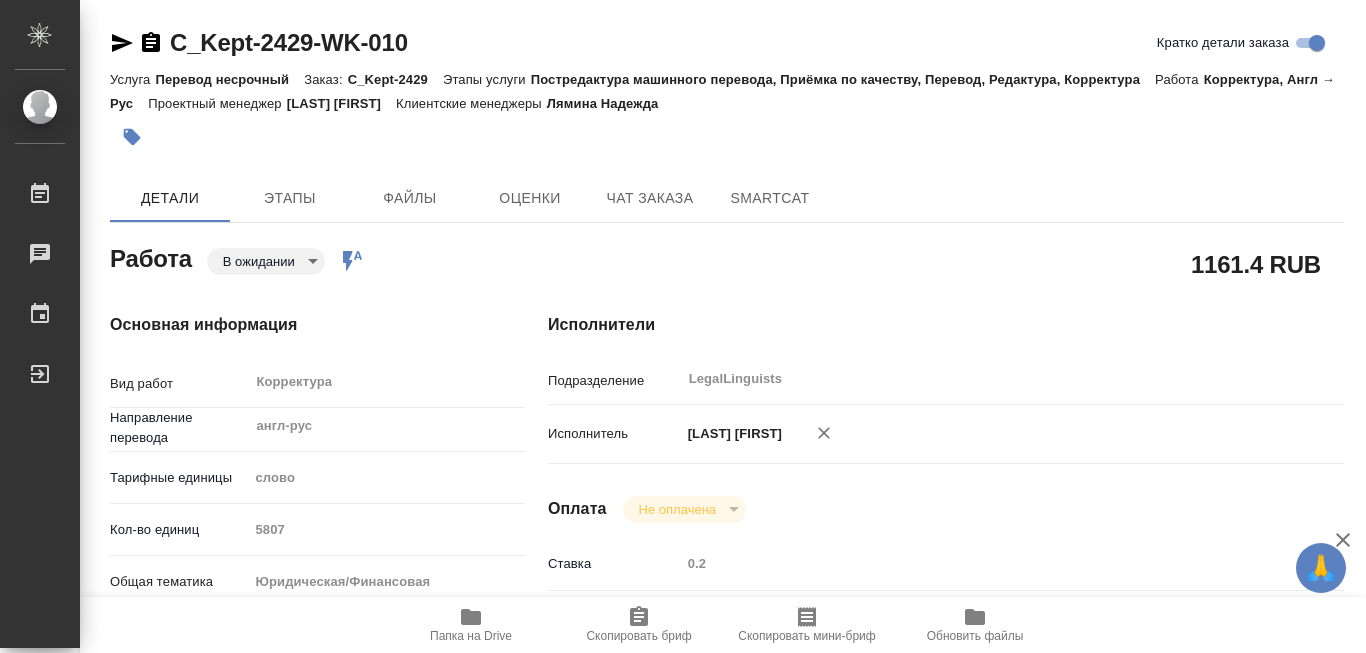 type on "x" 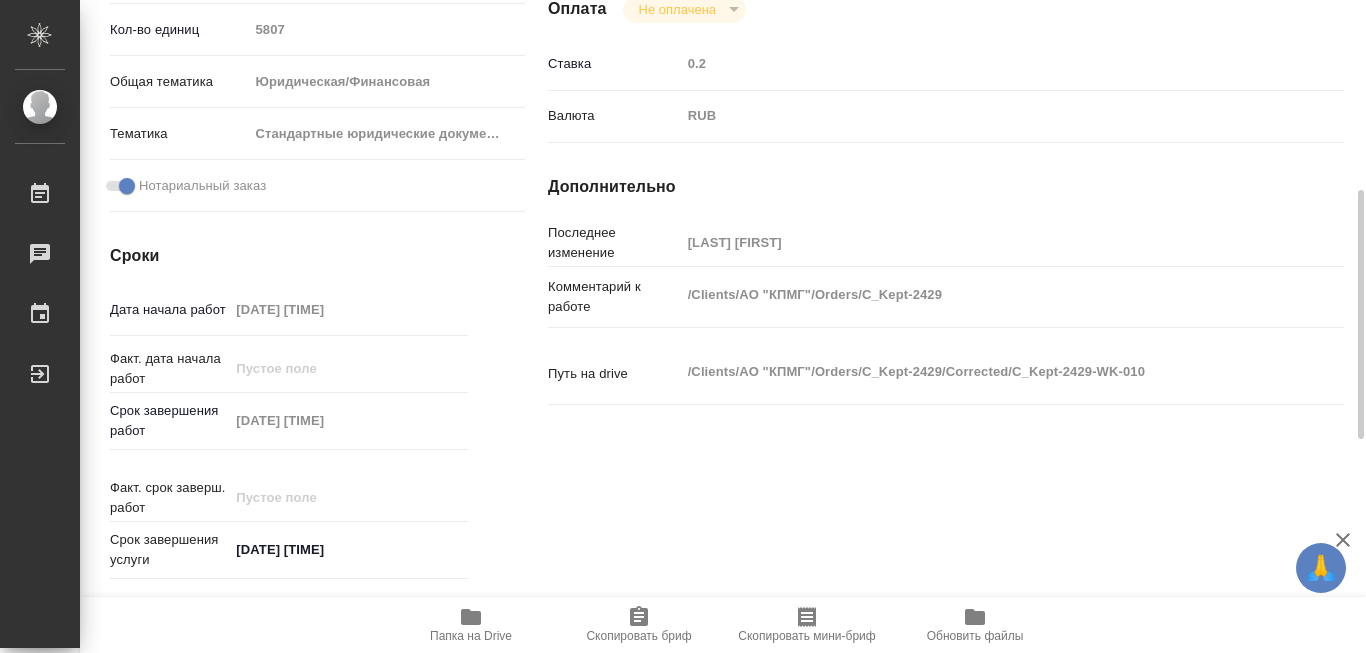 scroll, scrollTop: 600, scrollLeft: 0, axis: vertical 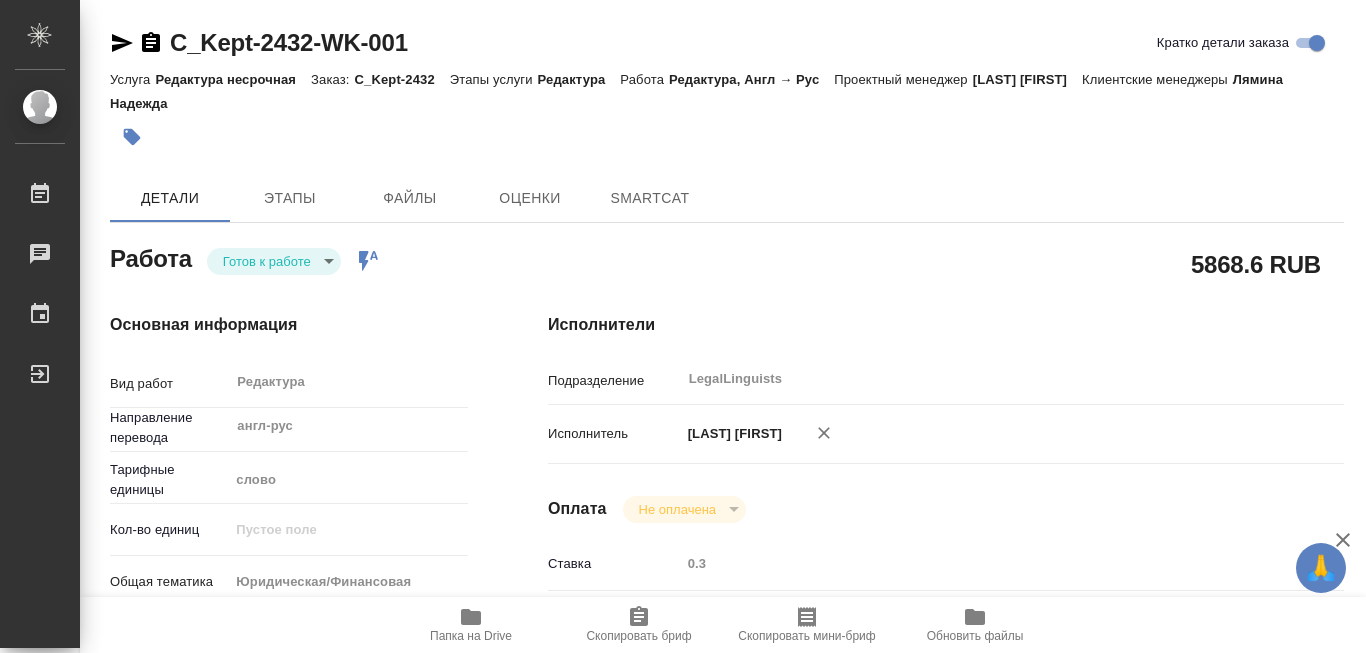 type on "x" 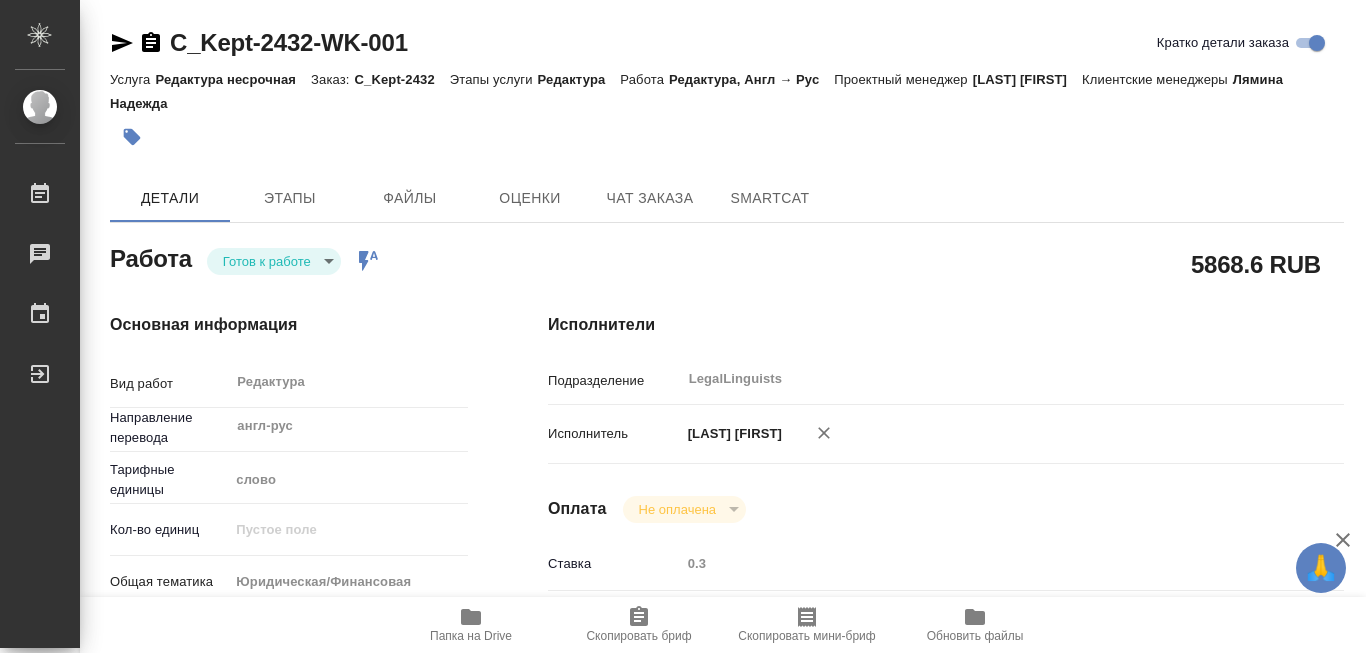 type on "x" 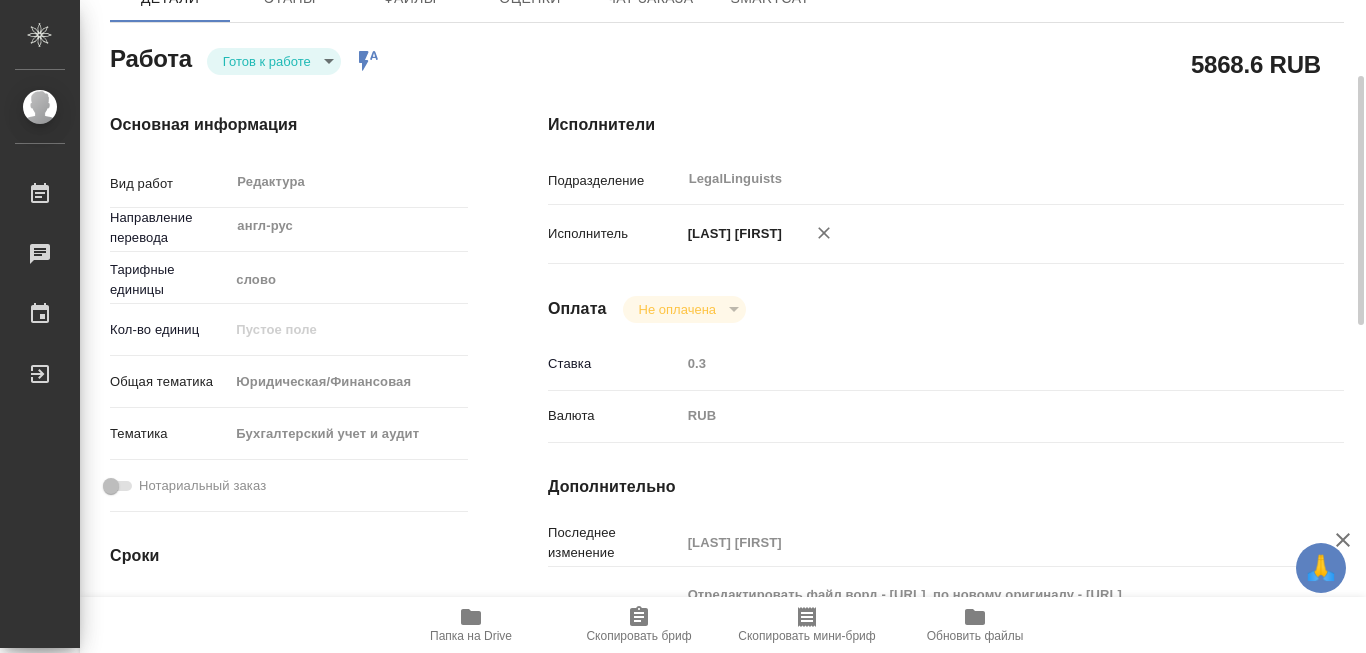 scroll, scrollTop: 400, scrollLeft: 0, axis: vertical 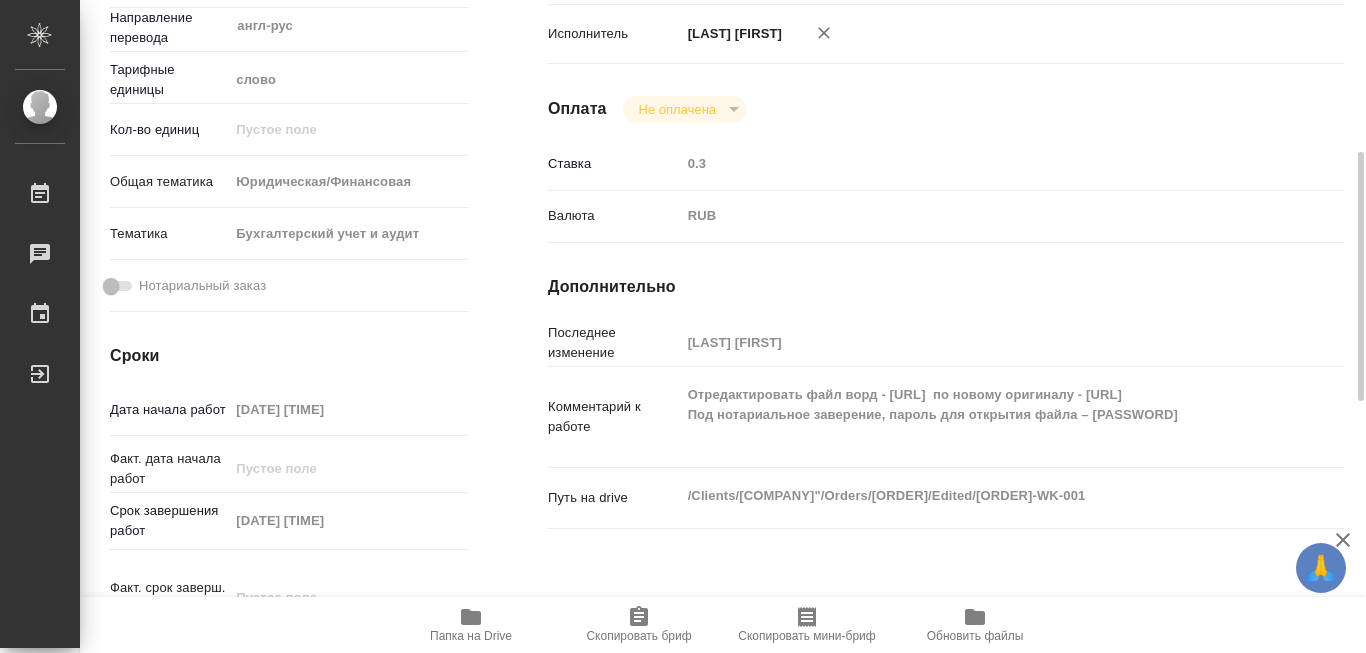 drag, startPoint x: 1091, startPoint y: 451, endPoint x: 1153, endPoint y: 443, distance: 62.514 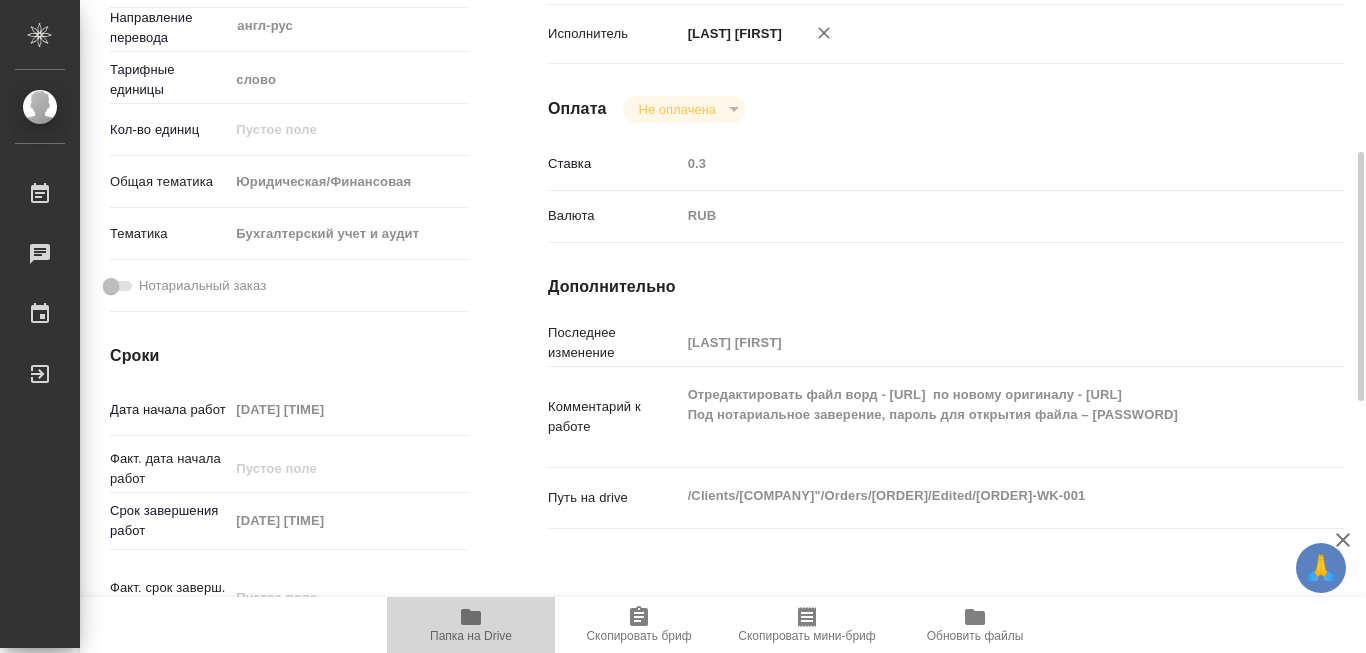 click 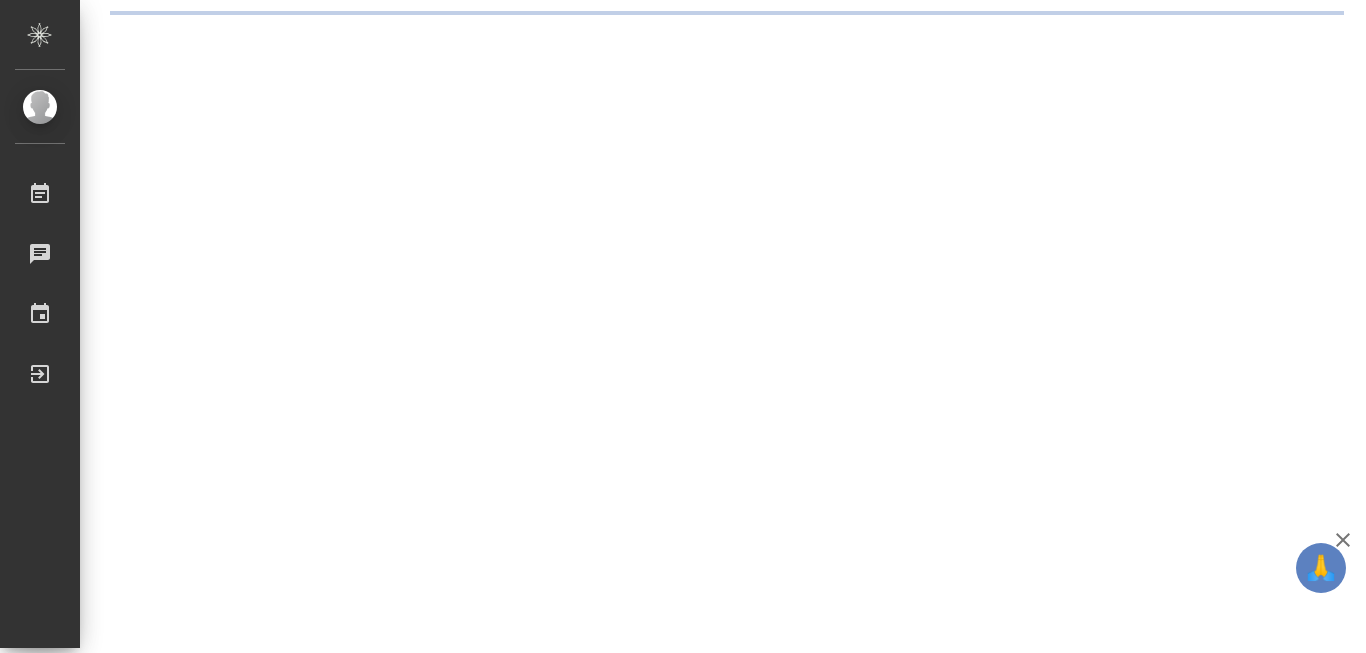 scroll, scrollTop: 0, scrollLeft: 0, axis: both 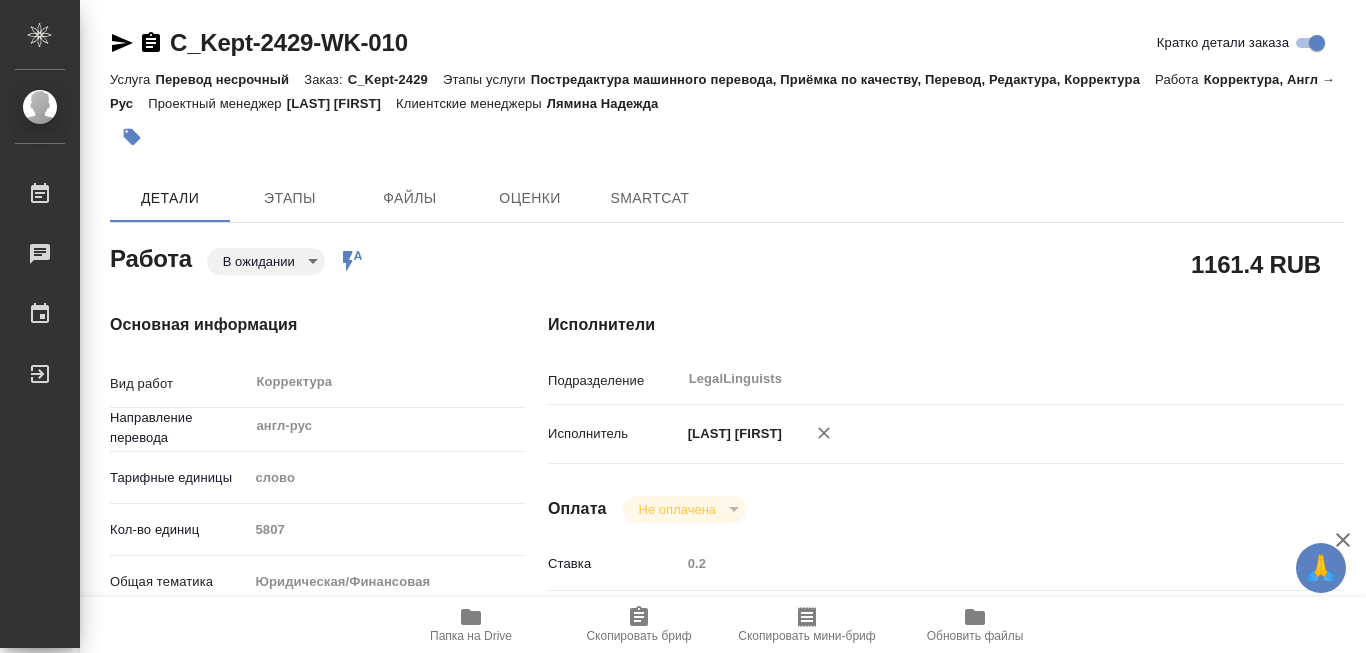 type on "x" 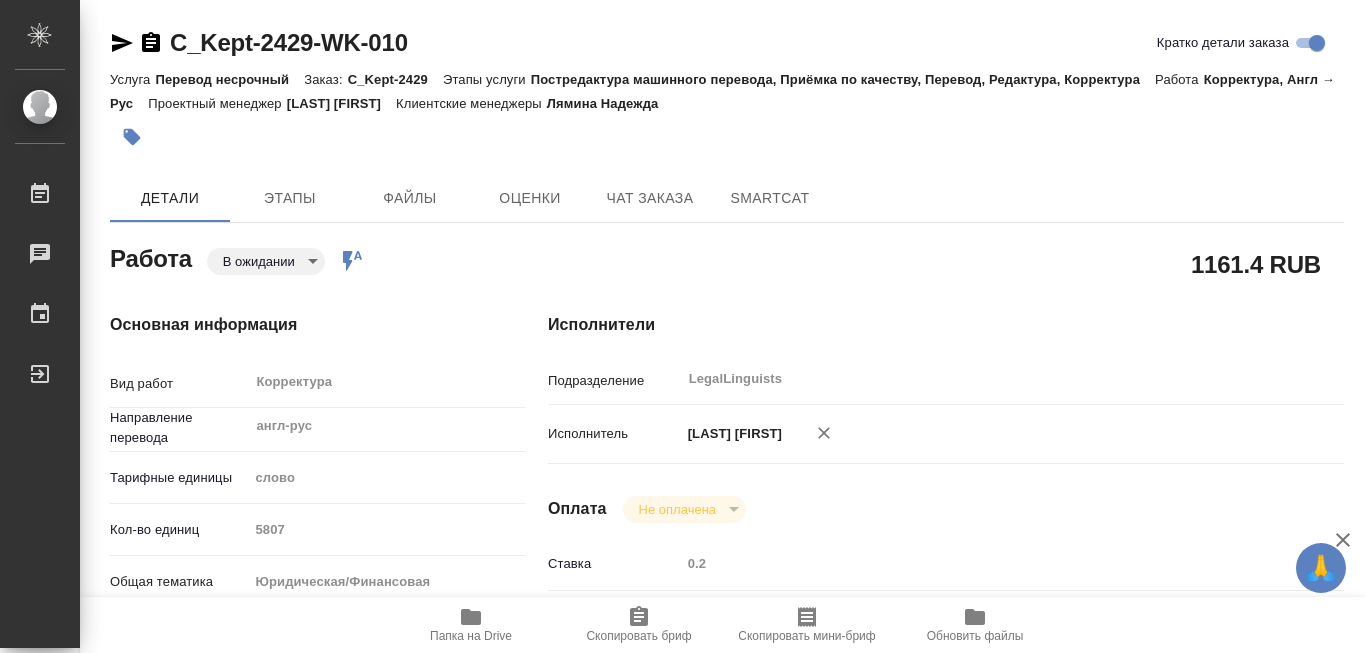 type on "x" 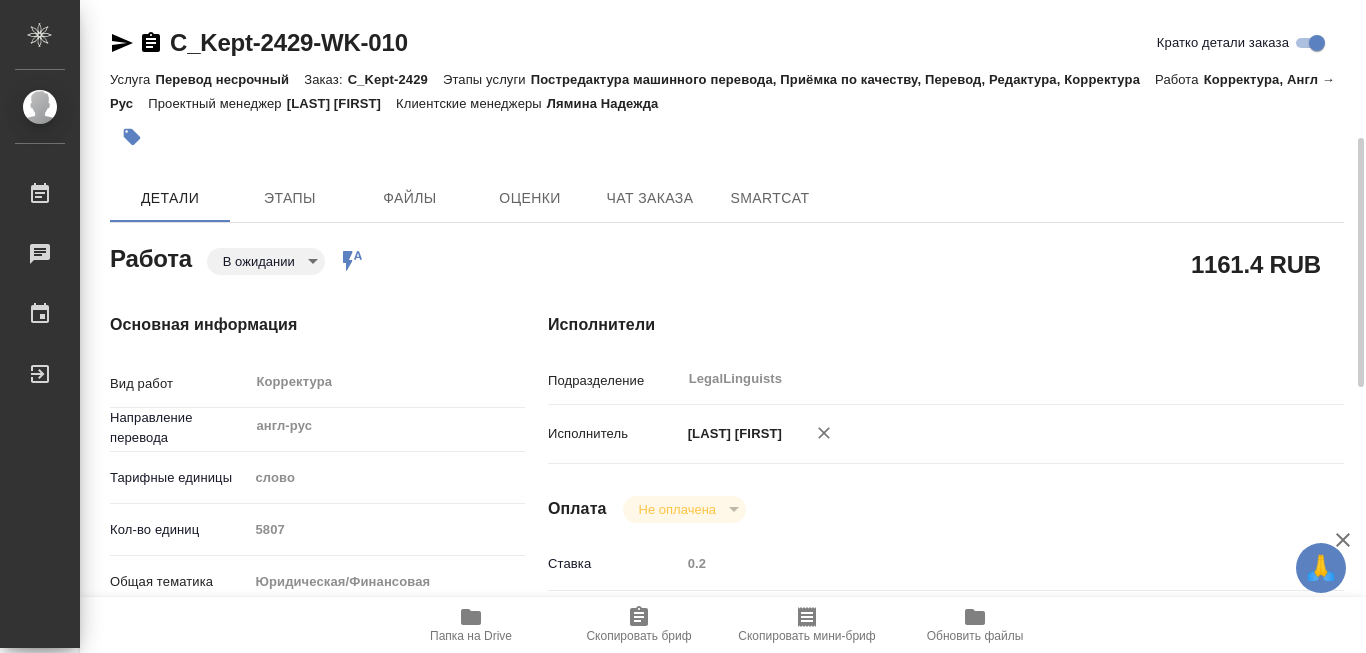 scroll, scrollTop: 200, scrollLeft: 0, axis: vertical 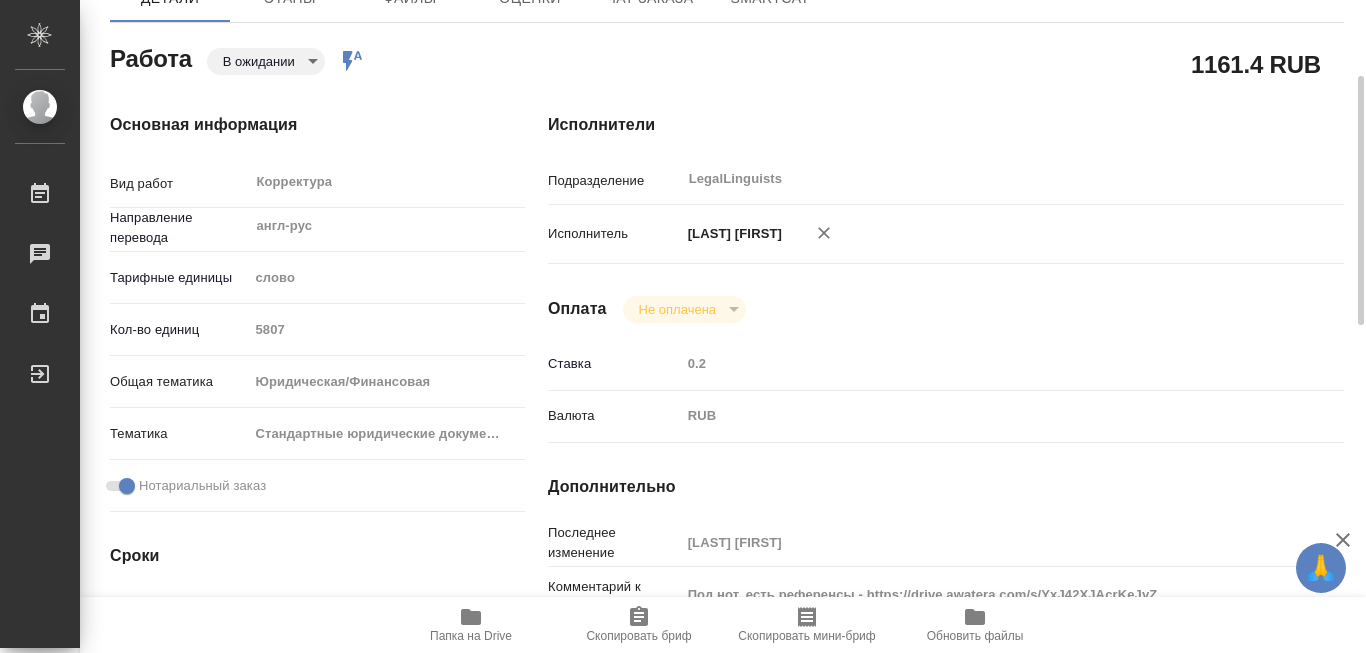 type on "x" 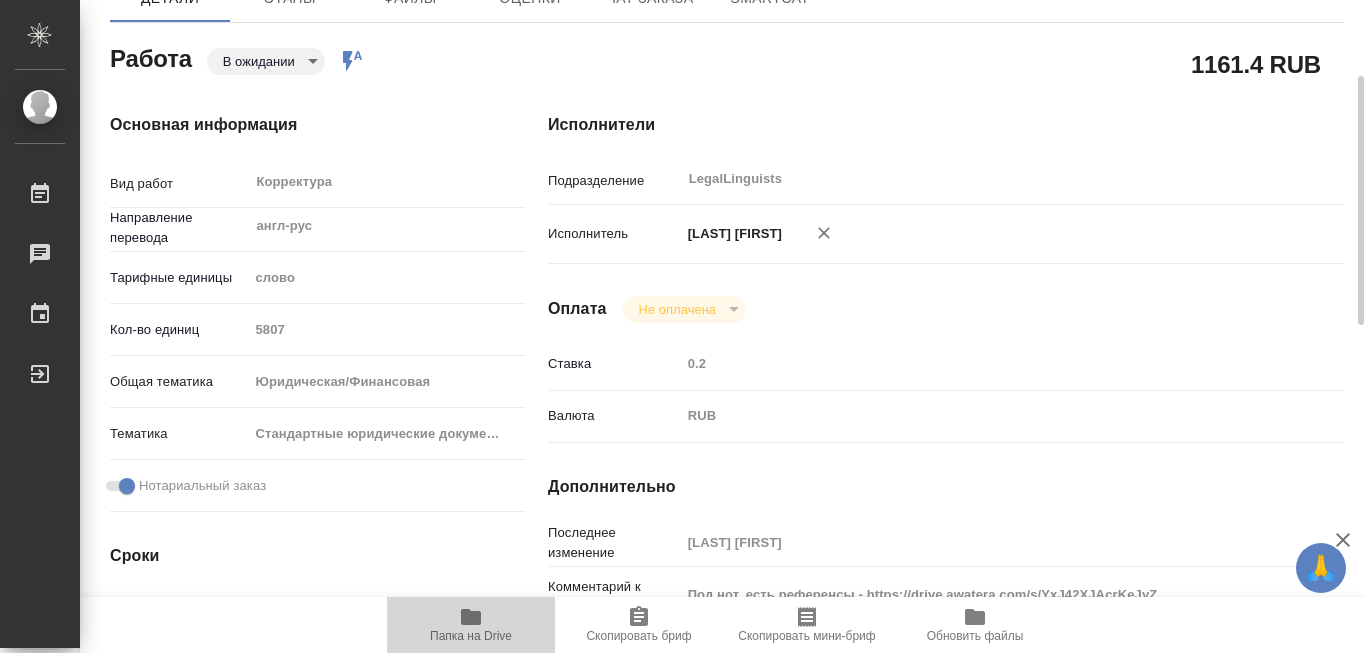 click 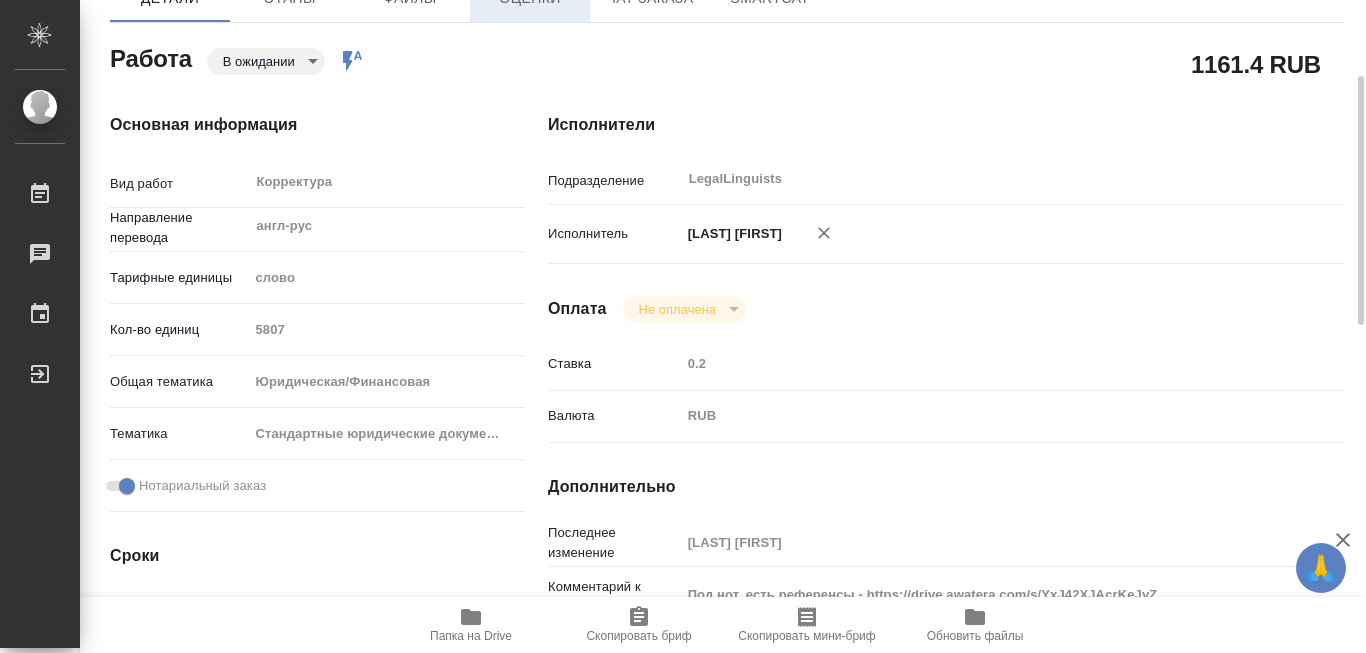 scroll, scrollTop: 0, scrollLeft: 0, axis: both 